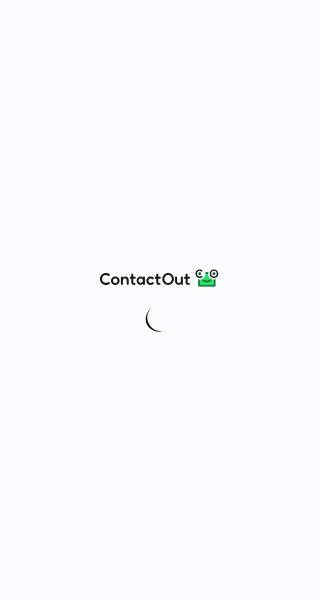 scroll, scrollTop: 0, scrollLeft: 0, axis: both 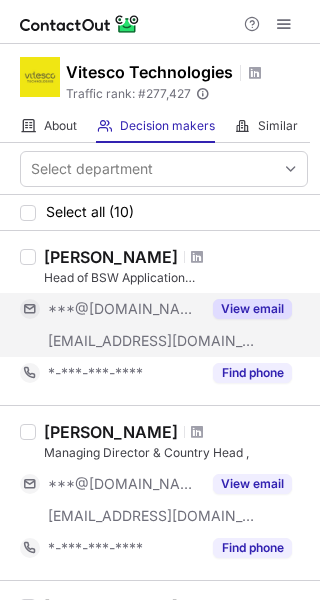 click on "View email" at bounding box center [252, 309] 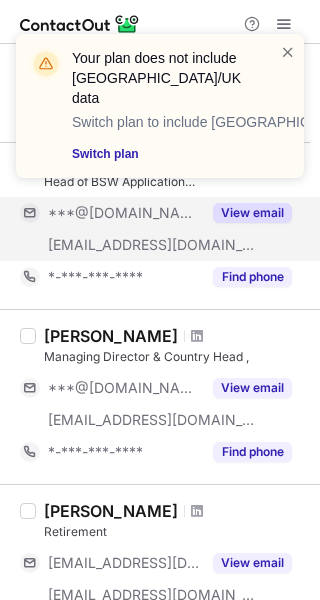 scroll, scrollTop: 200, scrollLeft: 0, axis: vertical 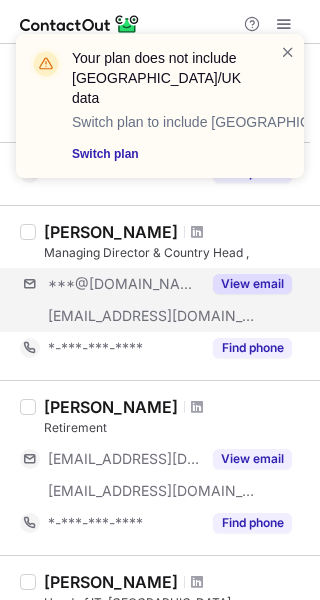 click on "***@gmail.com ***@eth.net View email" at bounding box center [164, 300] 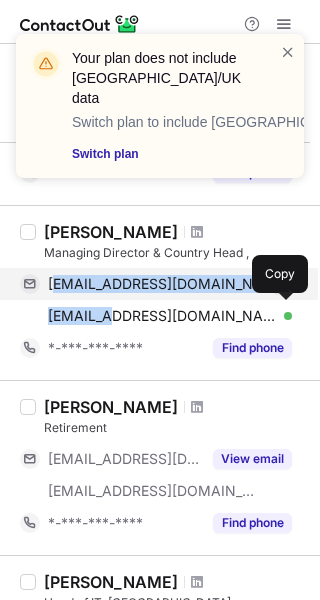 drag, startPoint x: 52, startPoint y: 274, endPoint x: 111, endPoint y: 294, distance: 62.297672 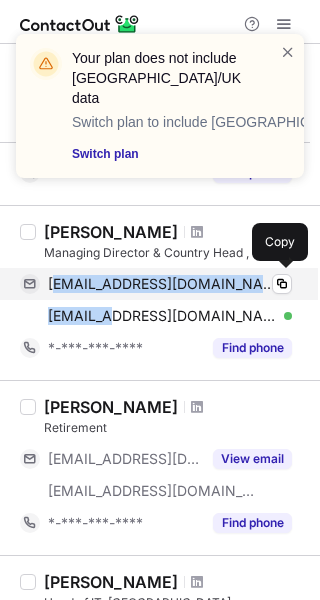click on "amanrag@gmail.com Verified Copy" at bounding box center [156, 284] 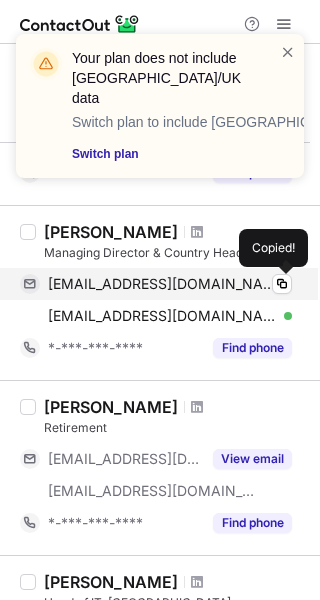 click on "amanrag@gmail.com Verified Copied!" at bounding box center [156, 284] 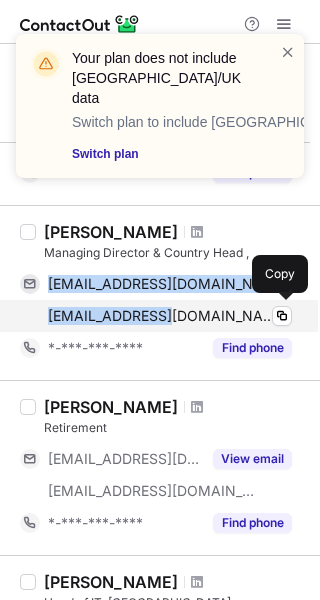 copy on "amanrag@gmail.com Verified Copy amanrag@eth.net" 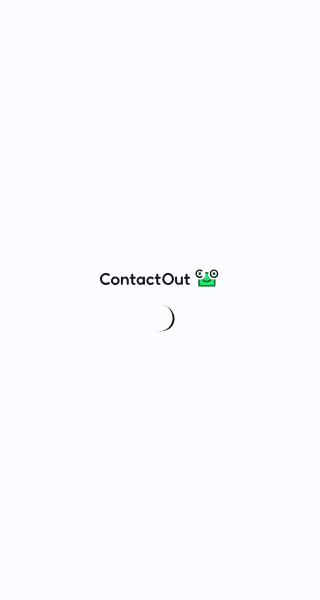 scroll, scrollTop: 0, scrollLeft: 0, axis: both 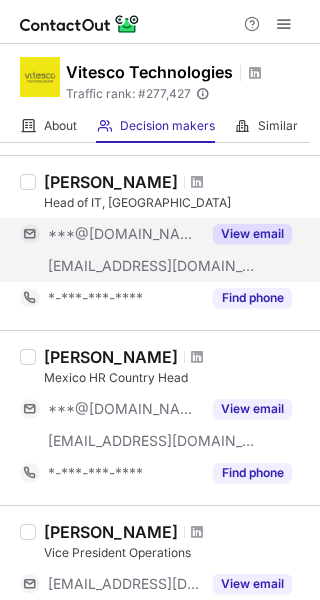 click on "View email" at bounding box center [252, 234] 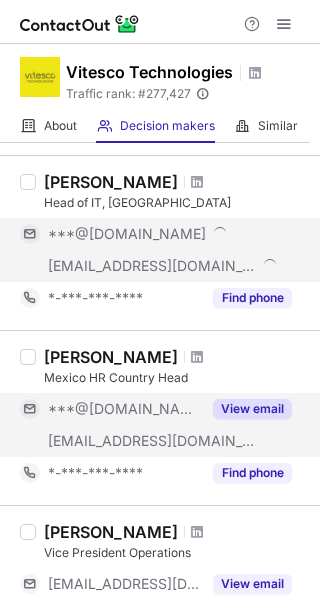 click on "View email" at bounding box center (246, 409) 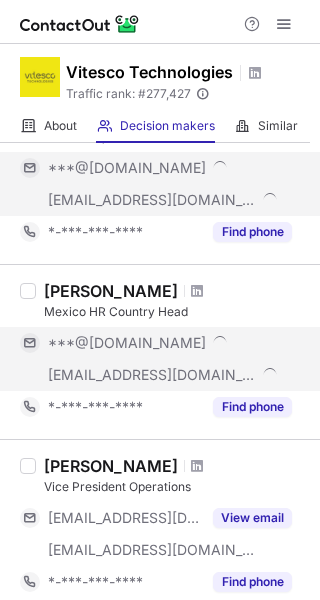 scroll, scrollTop: 700, scrollLeft: 0, axis: vertical 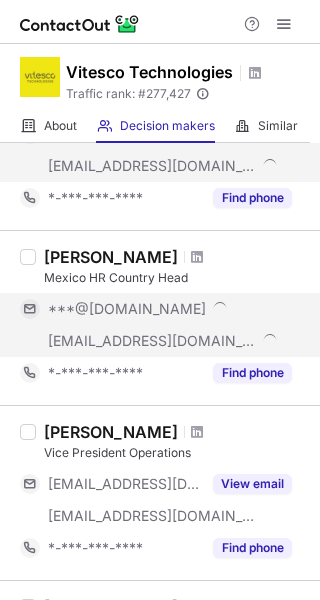 click on "Vice President Operations" at bounding box center (176, 453) 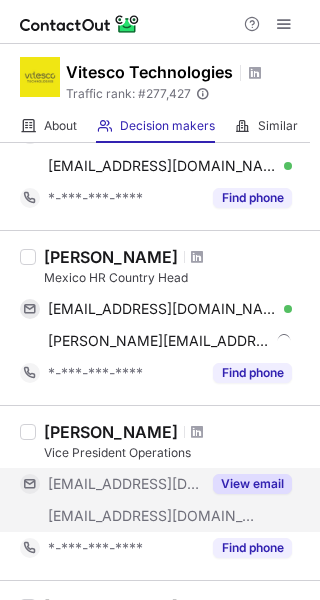 click on "View email" at bounding box center (246, 484) 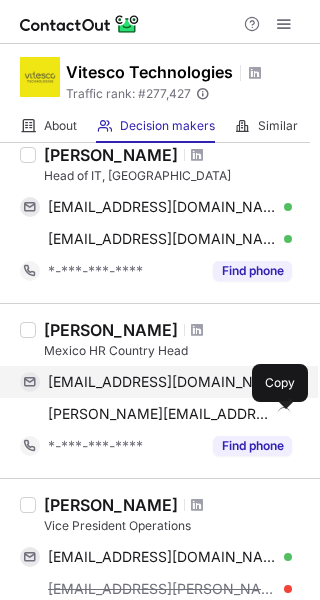 scroll, scrollTop: 600, scrollLeft: 0, axis: vertical 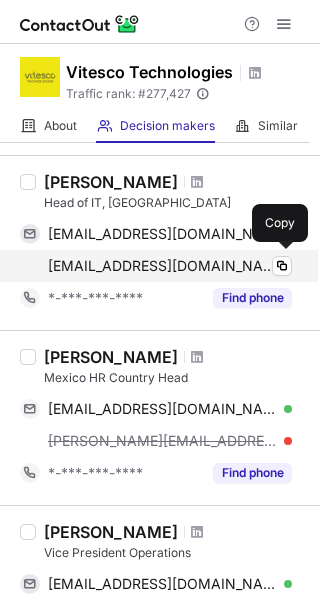 drag, startPoint x: 44, startPoint y: 225, endPoint x: 263, endPoint y: 265, distance: 222.623 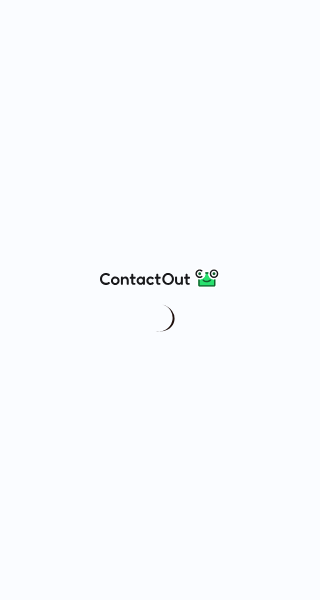 scroll, scrollTop: 0, scrollLeft: 0, axis: both 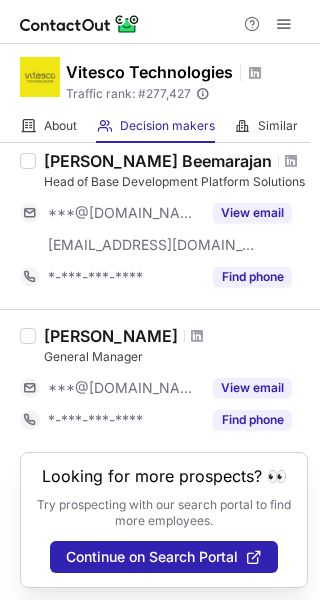 drag, startPoint x: 245, startPoint y: 377, endPoint x: 250, endPoint y: 360, distance: 17.720045 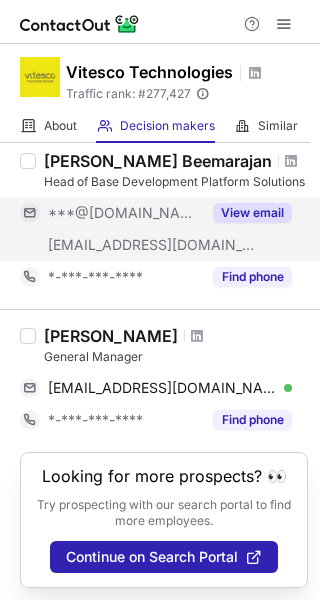 click on "View email" at bounding box center (252, 213) 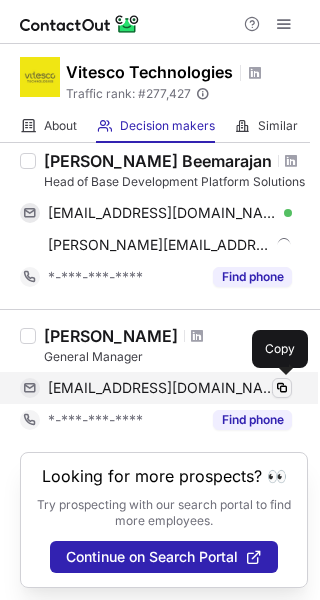 click at bounding box center (282, 388) 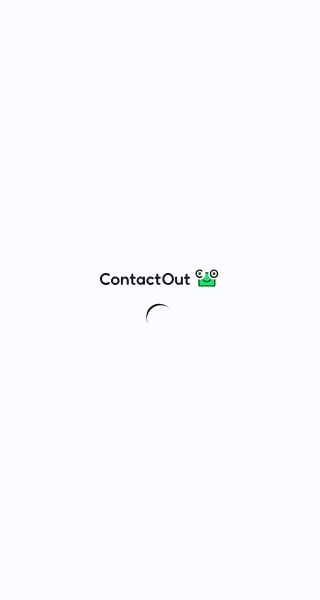scroll, scrollTop: 0, scrollLeft: 0, axis: both 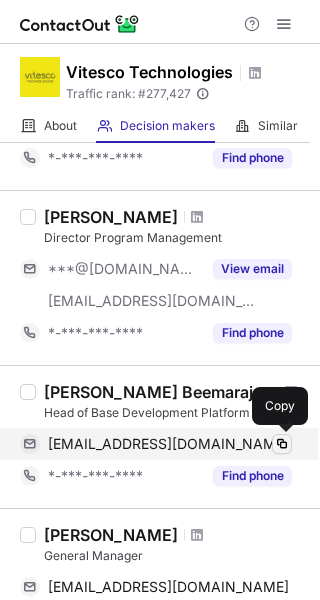 click at bounding box center (282, 444) 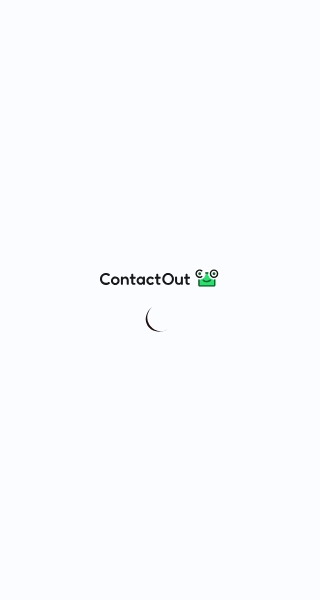 scroll, scrollTop: 0, scrollLeft: 0, axis: both 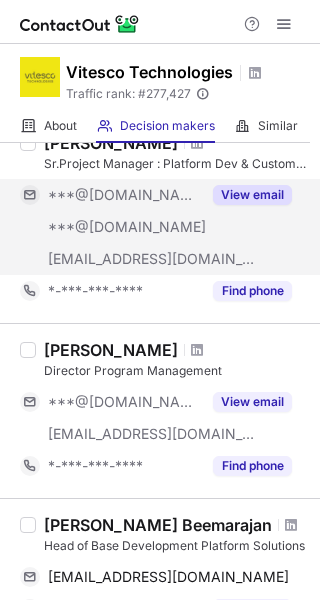 click on "View email" at bounding box center (252, 195) 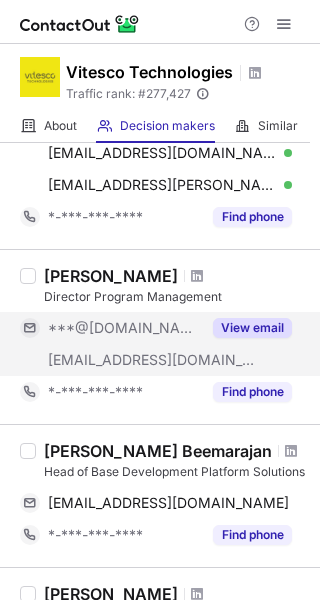 scroll, scrollTop: 1100, scrollLeft: 0, axis: vertical 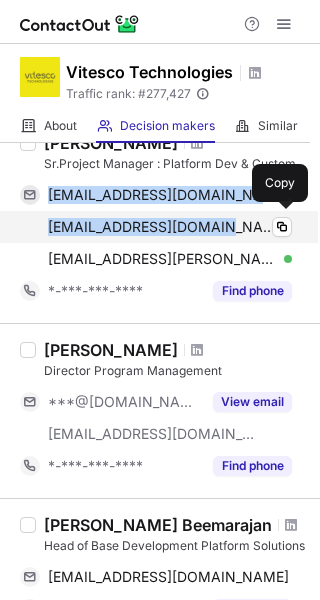 drag, startPoint x: 54, startPoint y: 187, endPoint x: 230, endPoint y: 237, distance: 182.96448 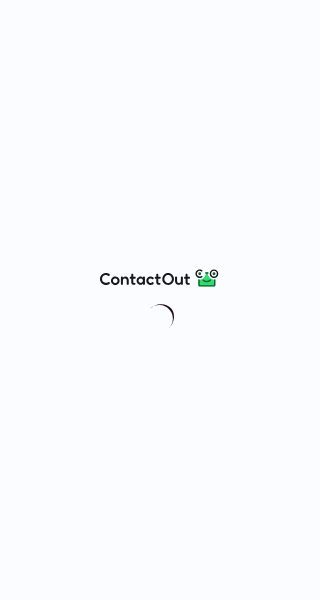scroll, scrollTop: 0, scrollLeft: 0, axis: both 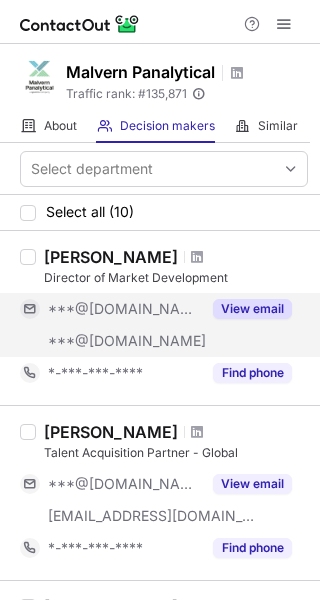 click on "View email" at bounding box center (252, 309) 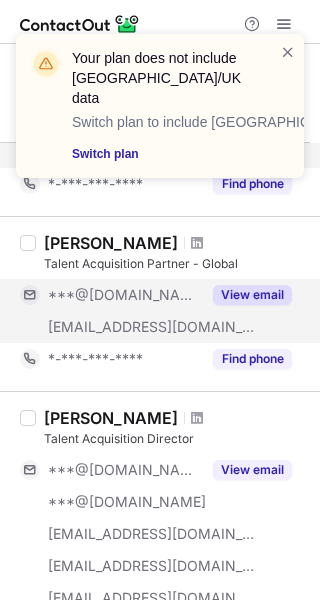 scroll, scrollTop: 200, scrollLeft: 0, axis: vertical 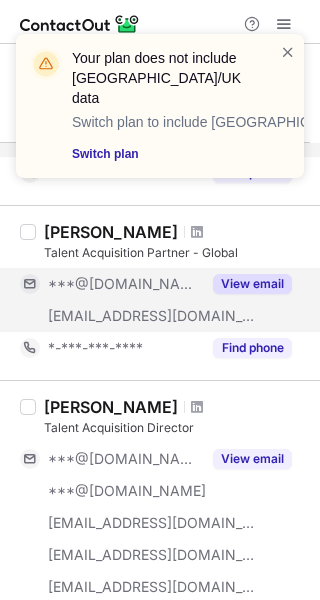 click on "View email" at bounding box center (246, 284) 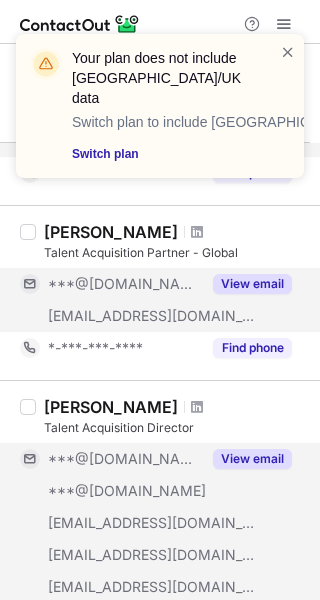 click on "View email" at bounding box center (246, 459) 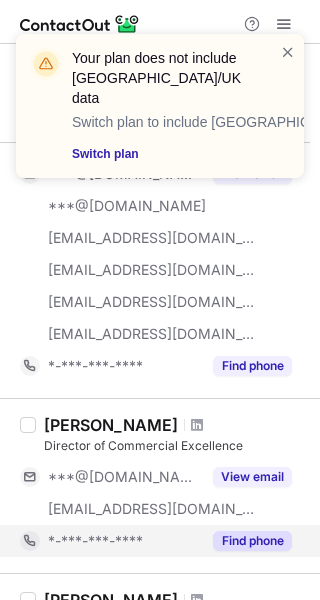 scroll, scrollTop: 600, scrollLeft: 0, axis: vertical 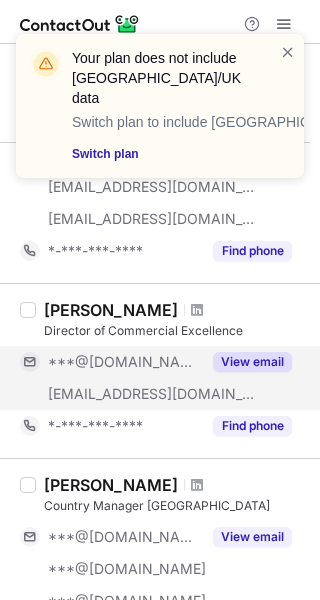 click on "View email" at bounding box center (252, 362) 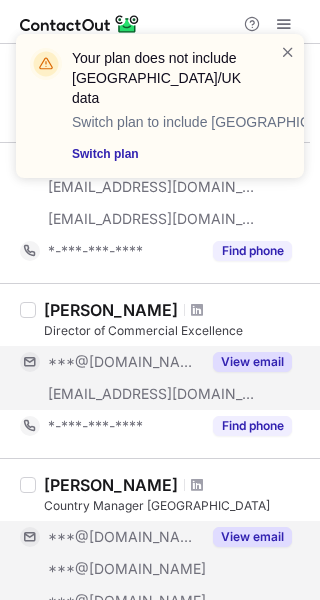 click on "View email" at bounding box center [252, 537] 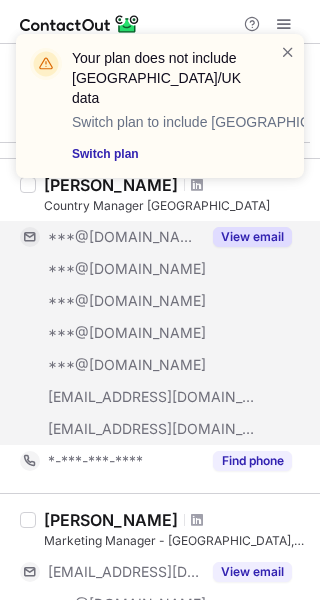 scroll, scrollTop: 1100, scrollLeft: 0, axis: vertical 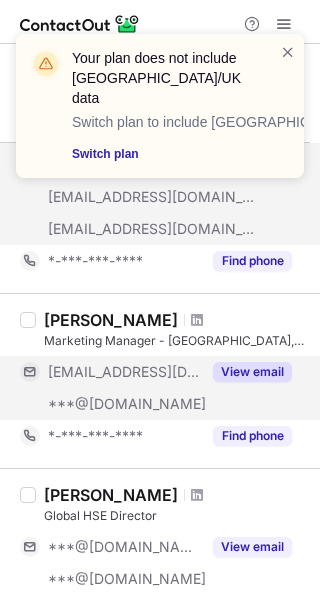 click on "View email" at bounding box center [252, 372] 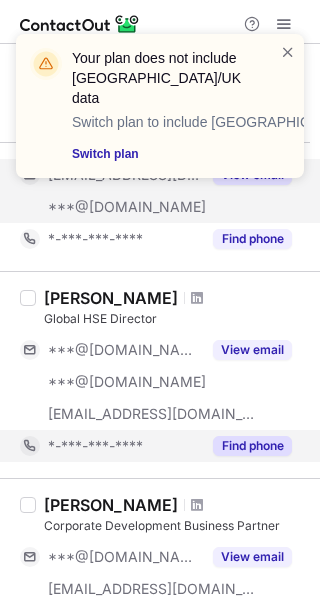 scroll, scrollTop: 1400, scrollLeft: 0, axis: vertical 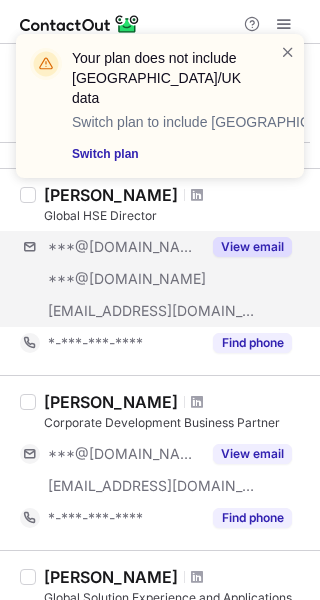 click on "***@outlook.com ***@hotmail.co.uk ***@panalytical.com View email" at bounding box center (164, 279) 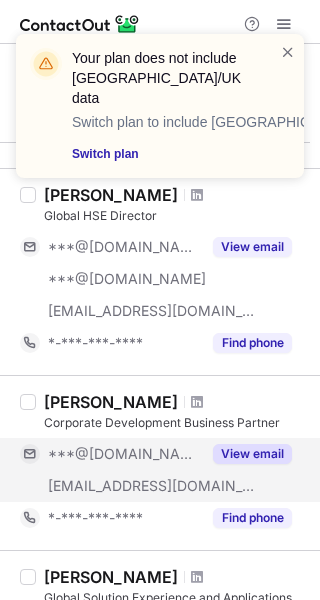 click on "View email" at bounding box center (252, 454) 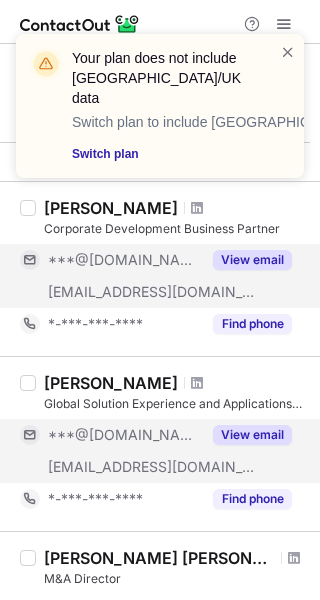 scroll, scrollTop: 1600, scrollLeft: 0, axis: vertical 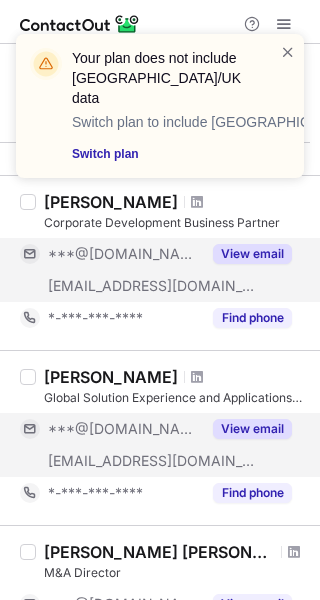 click on "View email" at bounding box center (252, 429) 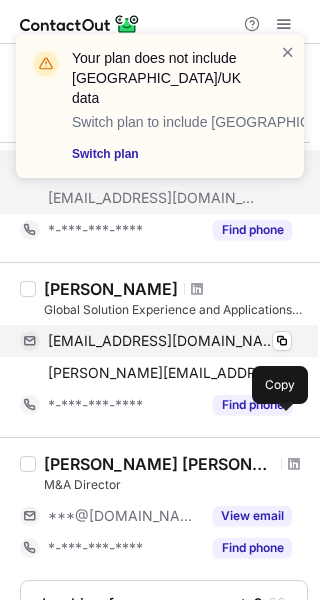scroll, scrollTop: 1800, scrollLeft: 0, axis: vertical 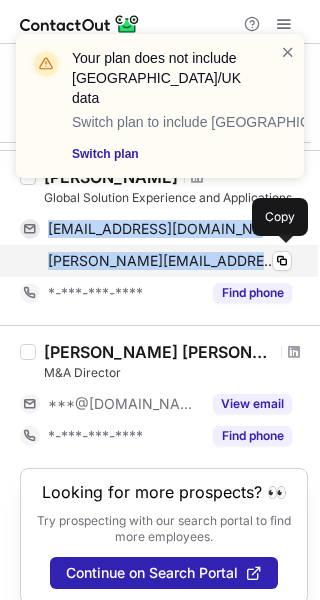 drag, startPoint x: 43, startPoint y: 205, endPoint x: 270, endPoint y: 266, distance: 235.05319 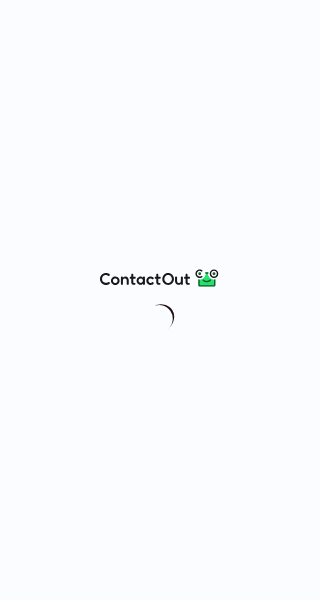 scroll, scrollTop: 0, scrollLeft: 0, axis: both 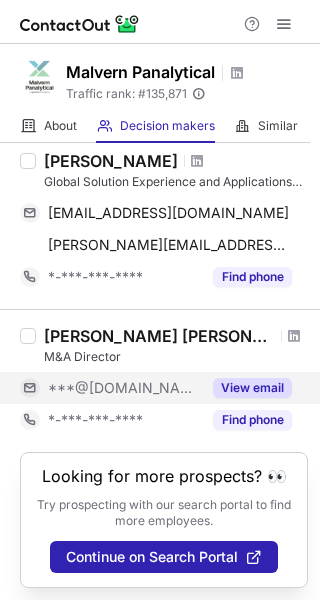 click on "View email" at bounding box center (252, 388) 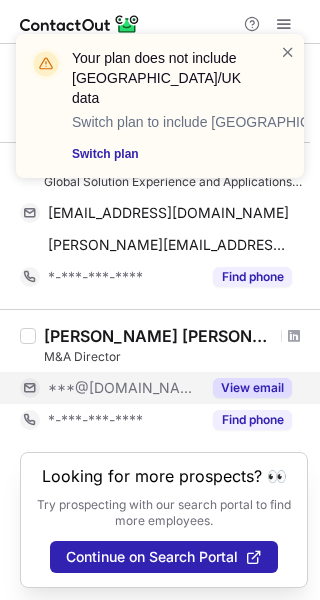 scroll, scrollTop: 1717, scrollLeft: 0, axis: vertical 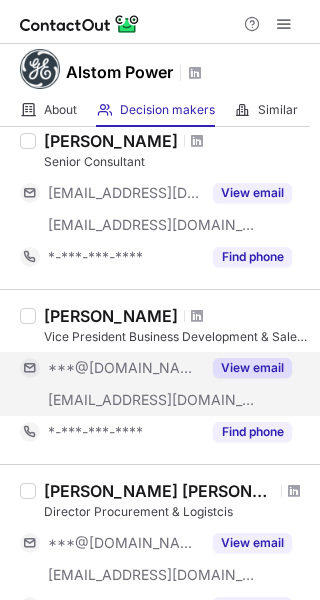 click on "View email" at bounding box center [246, 368] 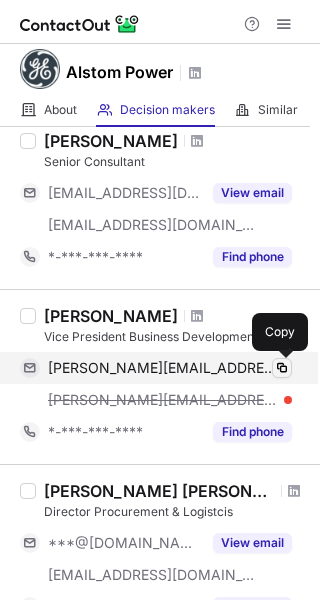 click at bounding box center (282, 368) 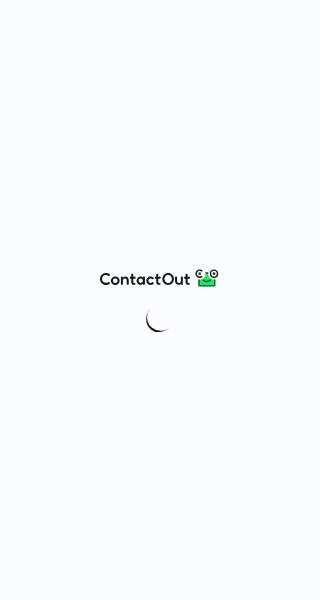 scroll, scrollTop: 0, scrollLeft: 0, axis: both 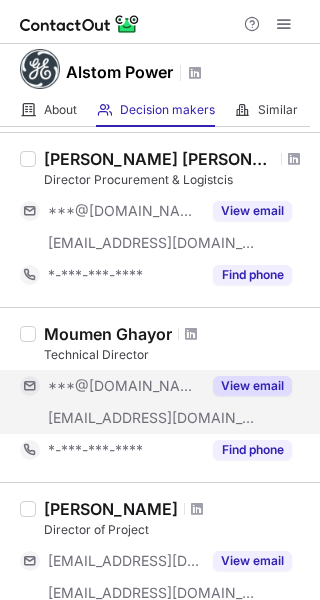 click on "View email" at bounding box center [252, 386] 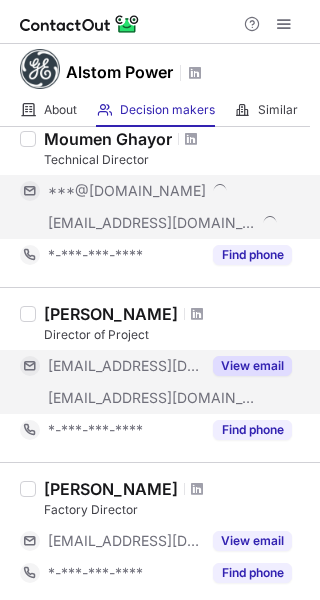 scroll, scrollTop: 600, scrollLeft: 0, axis: vertical 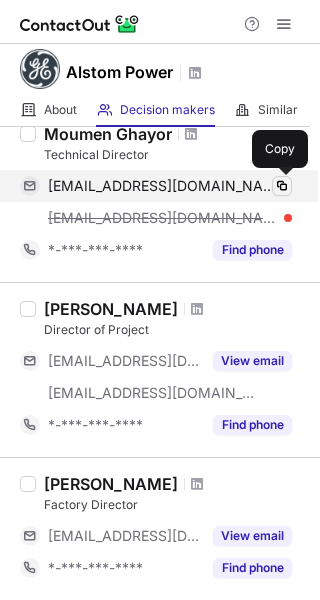click at bounding box center [282, 186] 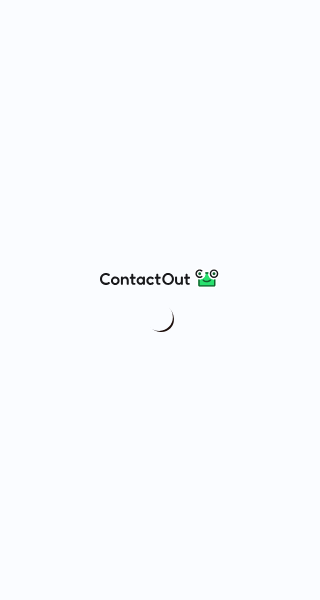 scroll, scrollTop: 0, scrollLeft: 0, axis: both 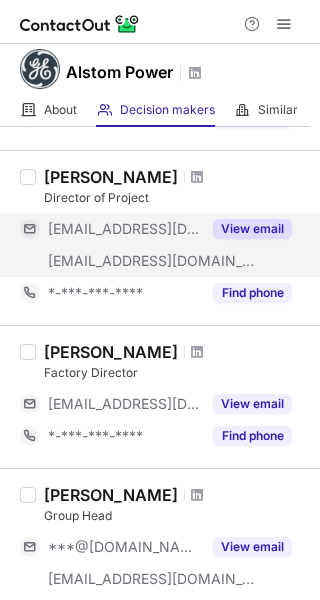 click on "View email" at bounding box center (246, 229) 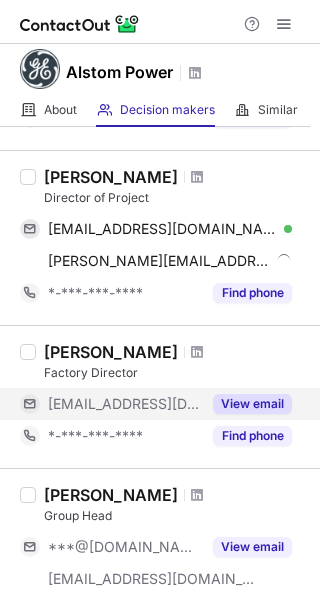 click on "View email" at bounding box center (252, 404) 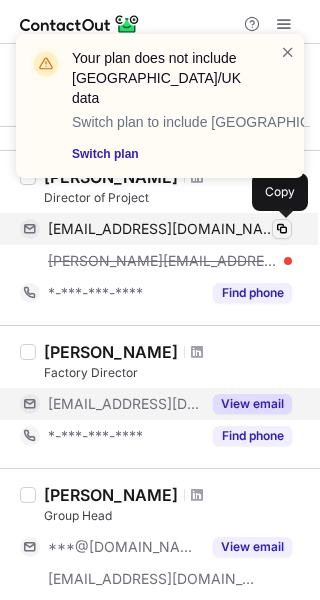 click at bounding box center [282, 229] 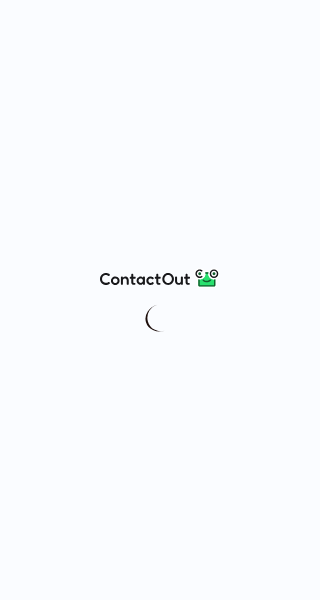 scroll, scrollTop: 0, scrollLeft: 0, axis: both 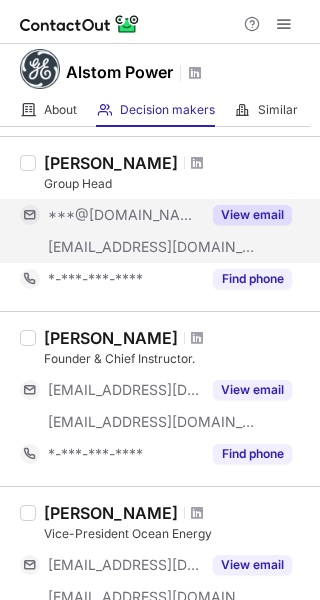 click on "View email" at bounding box center (246, 215) 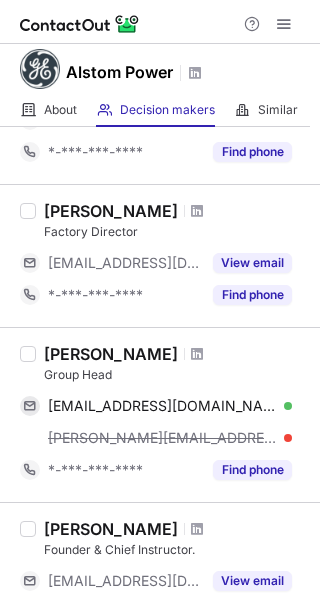 scroll, scrollTop: 700, scrollLeft: 0, axis: vertical 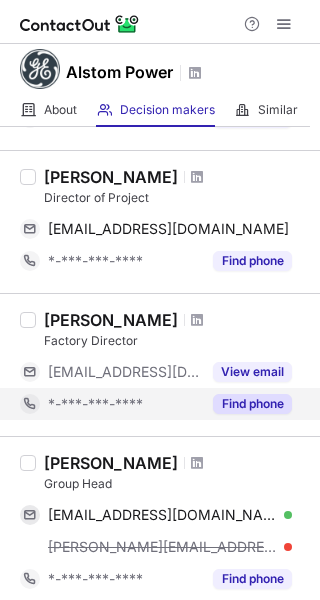 click on "Find phone" at bounding box center (252, 404) 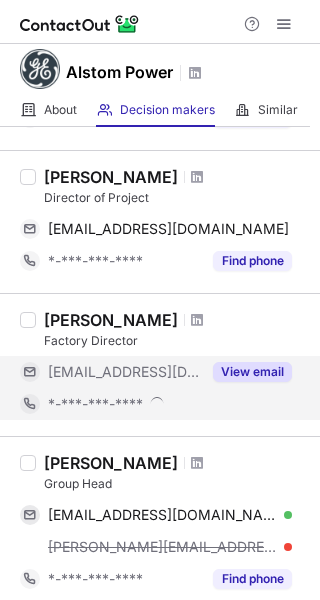 click on "View email" at bounding box center [252, 372] 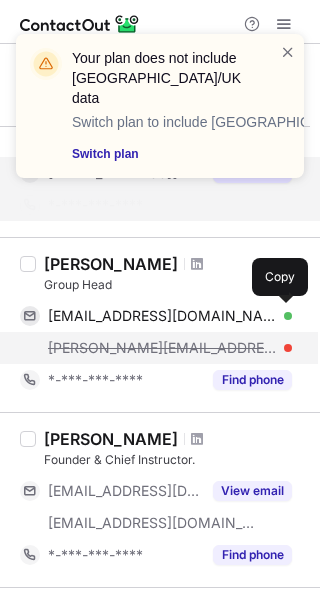 scroll, scrollTop: 900, scrollLeft: 0, axis: vertical 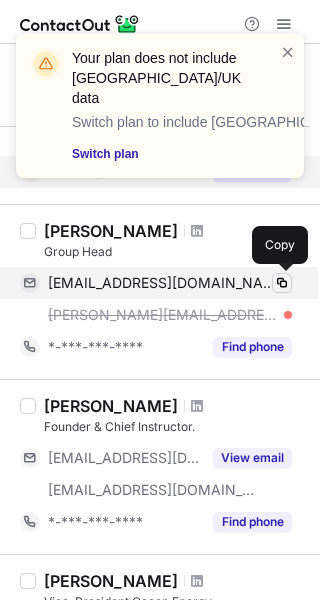 click at bounding box center (282, 283) 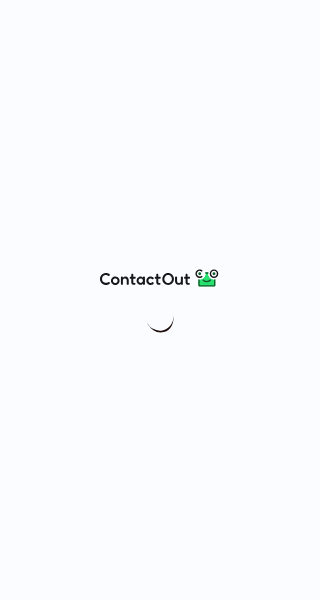 scroll, scrollTop: 0, scrollLeft: 0, axis: both 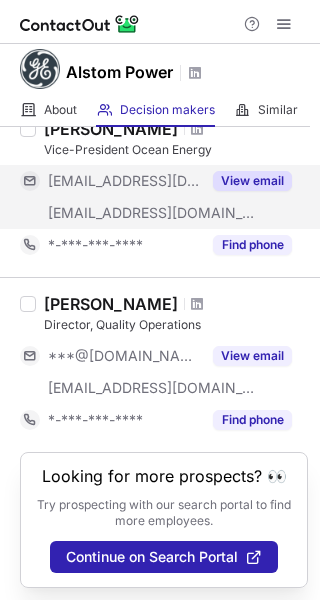 click on "View email" at bounding box center (252, 181) 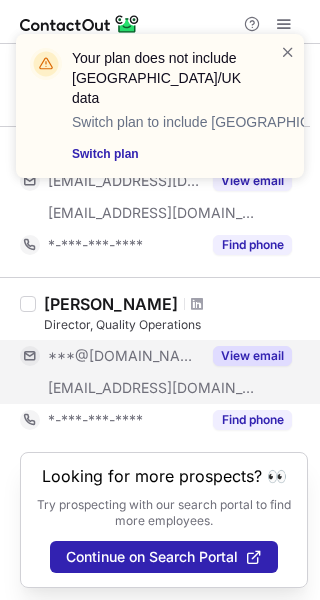 click on "View email" at bounding box center [252, 356] 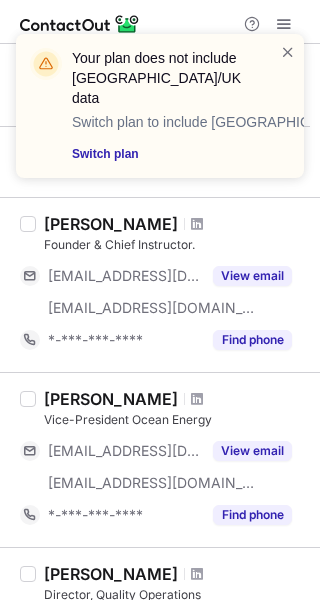 scroll, scrollTop: 1053, scrollLeft: 0, axis: vertical 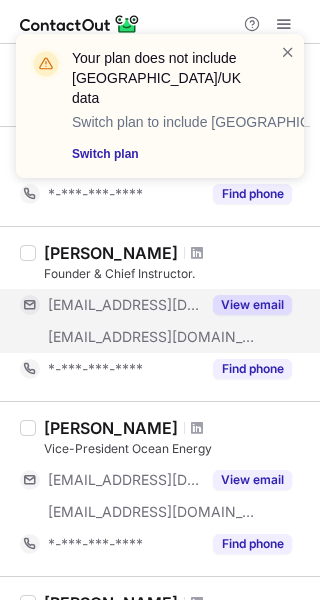click on "View email" at bounding box center [252, 305] 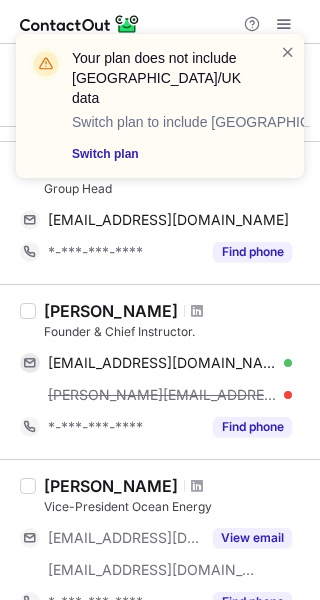 scroll, scrollTop: 952, scrollLeft: 0, axis: vertical 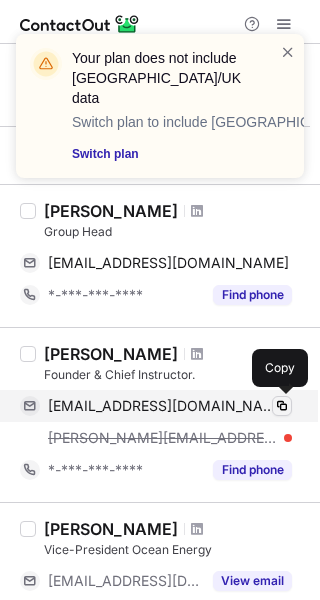 click at bounding box center [282, 406] 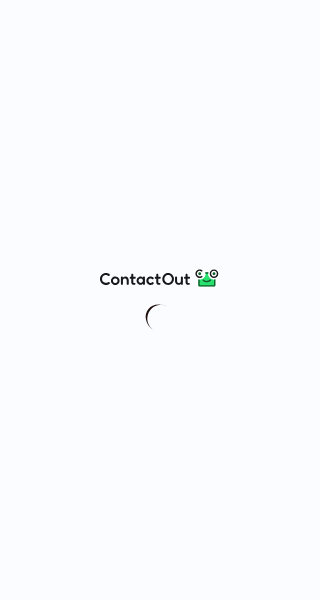 scroll, scrollTop: 0, scrollLeft: 0, axis: both 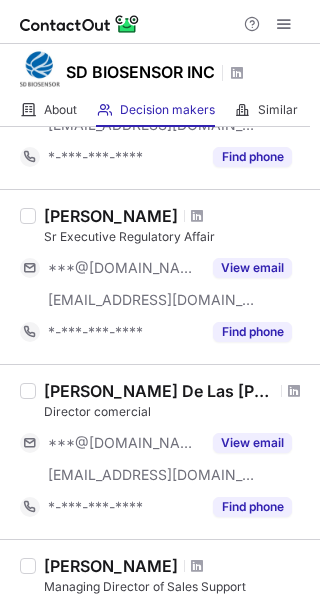 click on "Aishwarya Dimri Sr Executive Regulatory Affair ***@gmail.com ***@sdbiosensor.com View email *-***-***-**** Find phone" at bounding box center (172, 277) 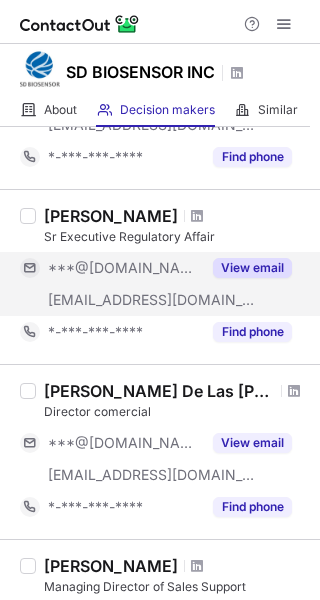 click on "View email" at bounding box center [252, 268] 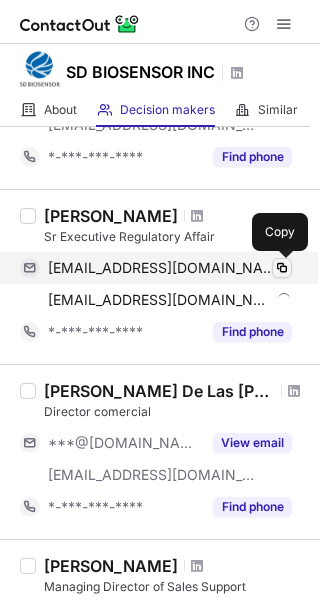 drag, startPoint x: 284, startPoint y: 264, endPoint x: 273, endPoint y: 264, distance: 11 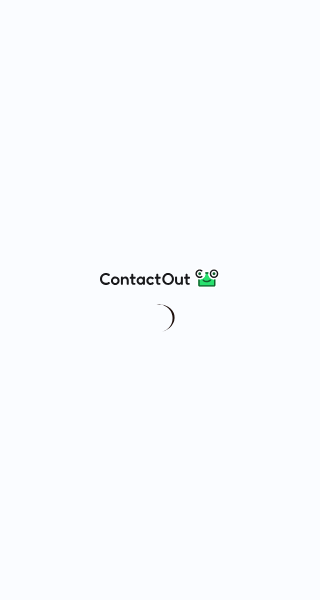 scroll, scrollTop: 0, scrollLeft: 0, axis: both 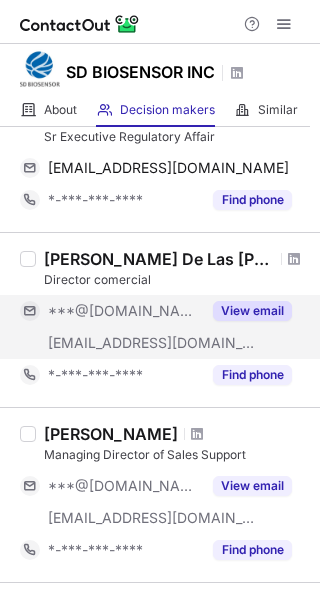 click on "View email" at bounding box center (246, 311) 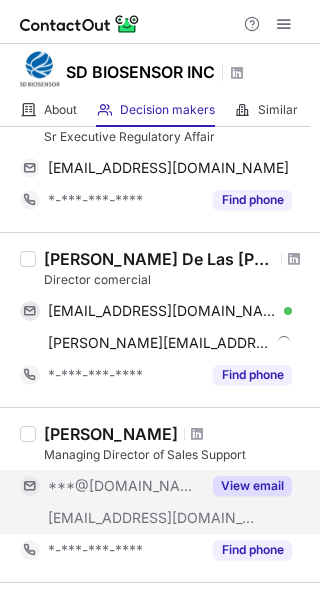 click on "View email" at bounding box center [252, 486] 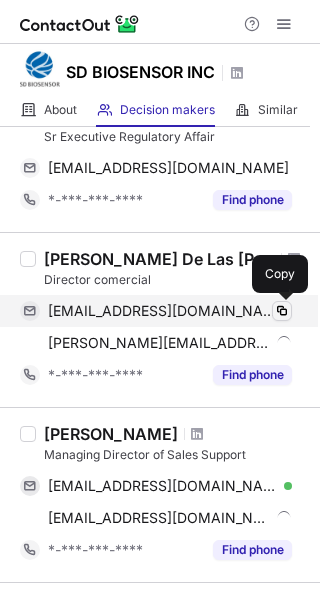 click at bounding box center (282, 311) 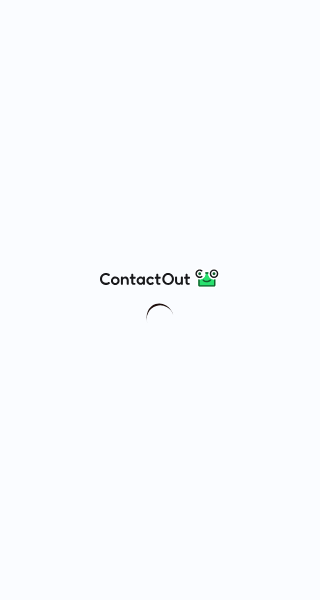 scroll, scrollTop: 0, scrollLeft: 0, axis: both 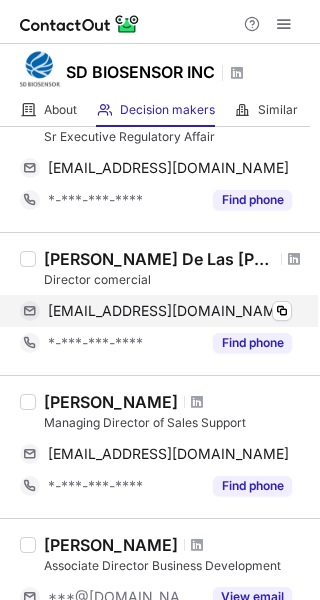 click on "[EMAIL_ADDRESS][DOMAIN_NAME]" at bounding box center [170, 311] 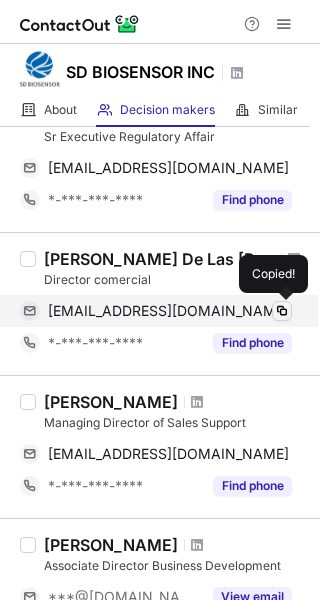 click at bounding box center [282, 311] 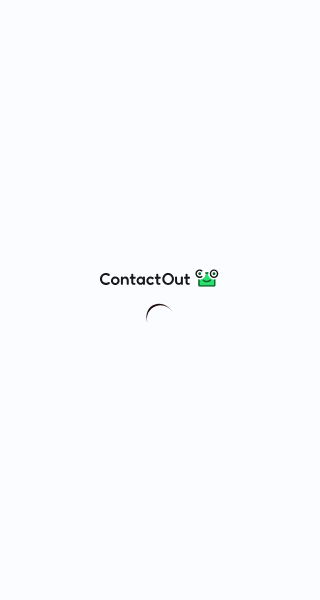 scroll, scrollTop: 0, scrollLeft: 0, axis: both 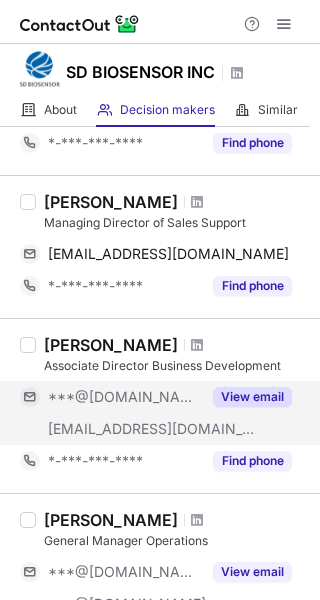click on "View email" at bounding box center [252, 397] 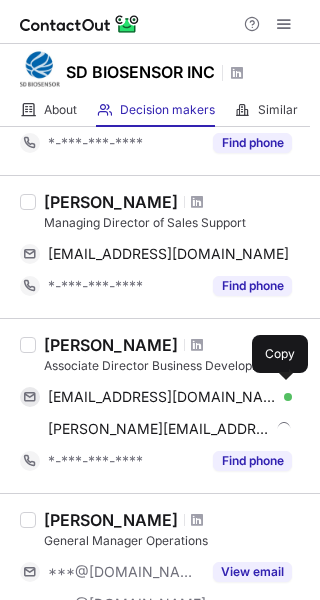 scroll, scrollTop: 600, scrollLeft: 0, axis: vertical 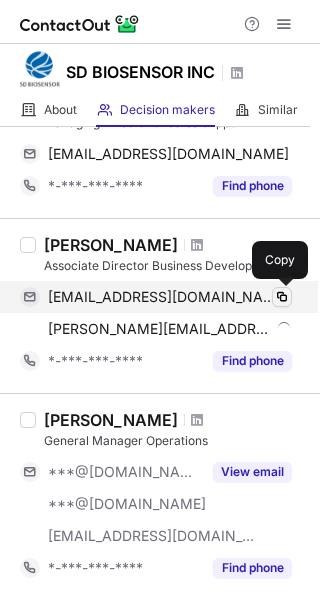 click at bounding box center (282, 297) 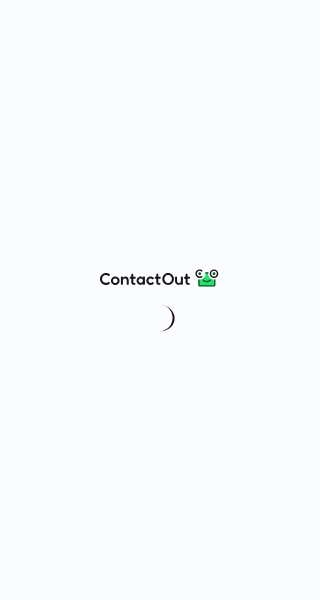 scroll, scrollTop: 0, scrollLeft: 0, axis: both 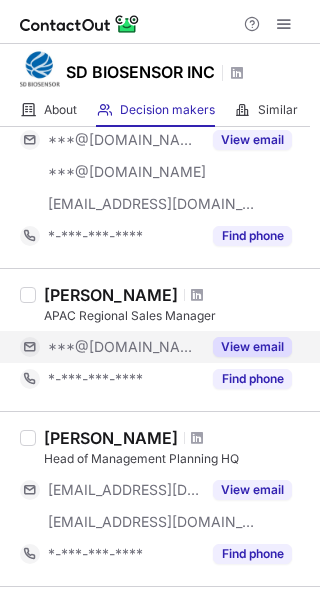 click on "View email" at bounding box center (252, 347) 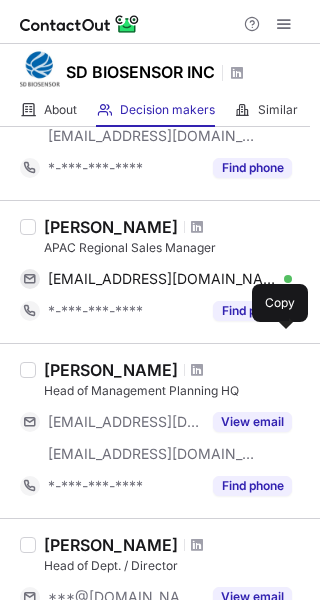 scroll, scrollTop: 1000, scrollLeft: 0, axis: vertical 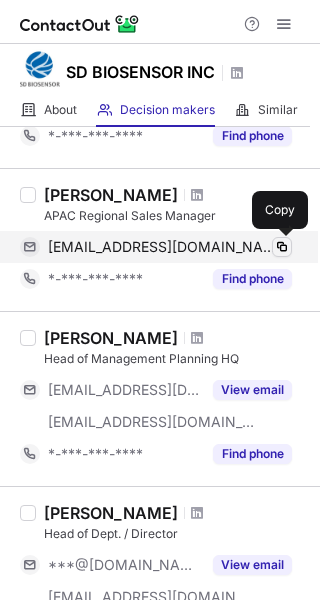 click at bounding box center [282, 247] 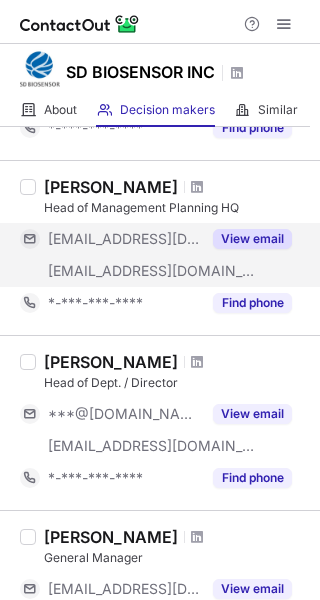 scroll, scrollTop: 1200, scrollLeft: 0, axis: vertical 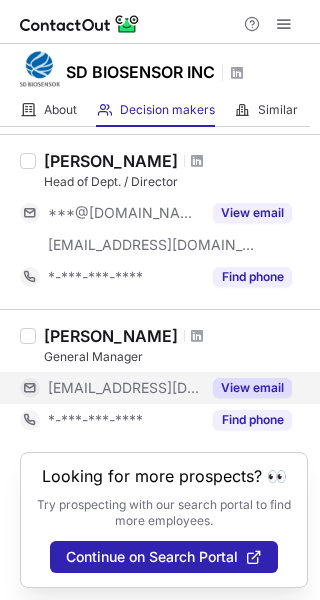 click on "View email" at bounding box center (252, 388) 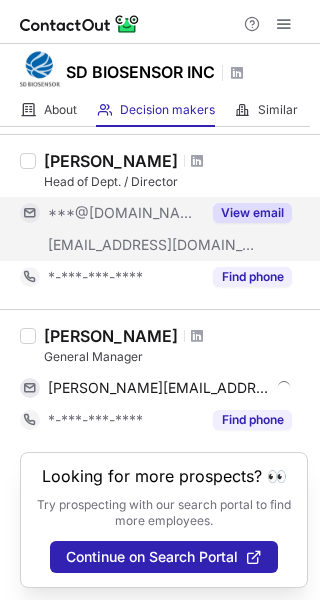 click on "View email" at bounding box center (252, 213) 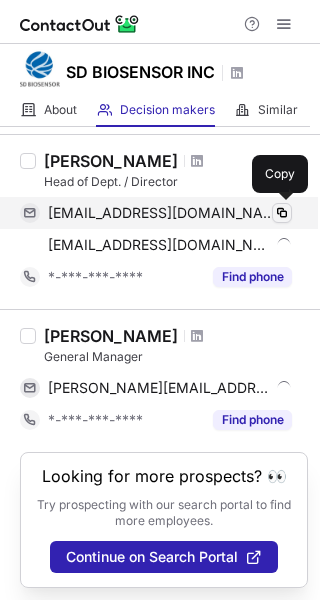 click at bounding box center (282, 213) 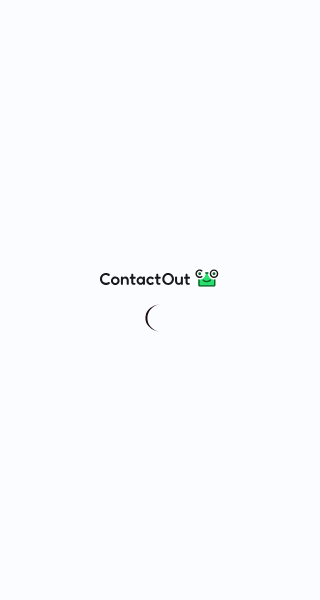 scroll, scrollTop: 0, scrollLeft: 0, axis: both 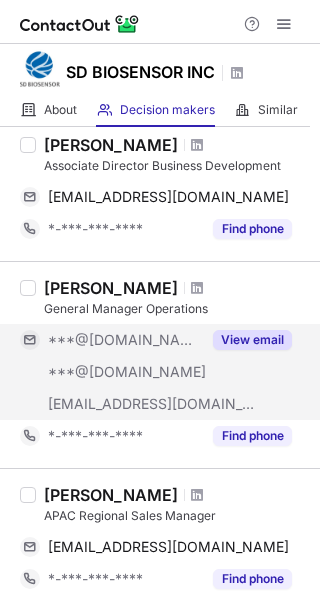 click on "View email" at bounding box center [252, 340] 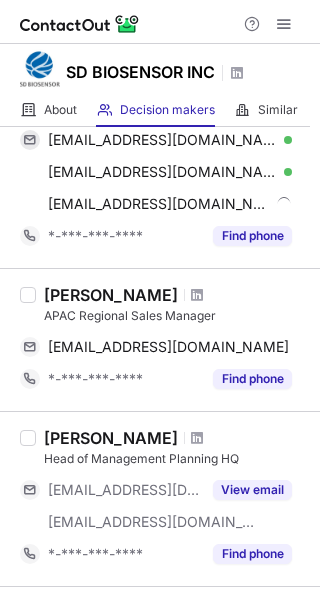 scroll, scrollTop: 700, scrollLeft: 0, axis: vertical 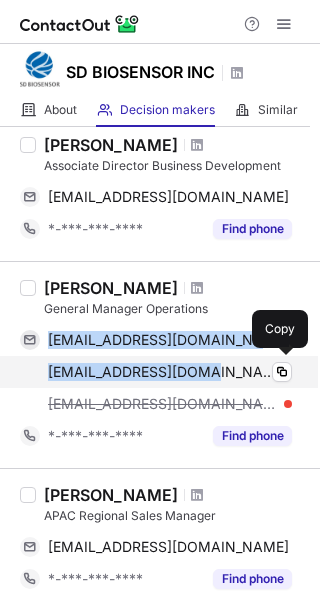 drag, startPoint x: 43, startPoint y: 319, endPoint x: 211, endPoint y: 379, distance: 178.39282 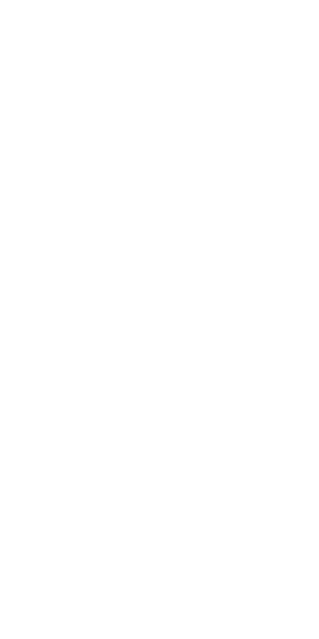 scroll, scrollTop: 0, scrollLeft: 0, axis: both 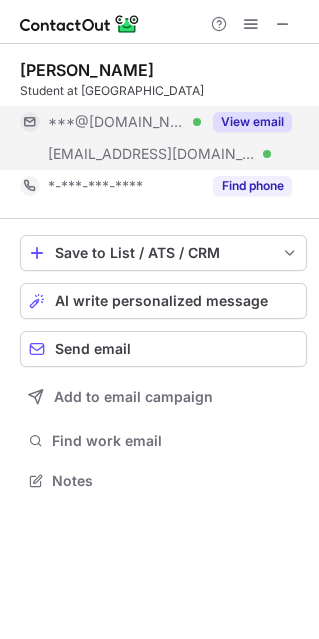 click on "View email" at bounding box center (252, 122) 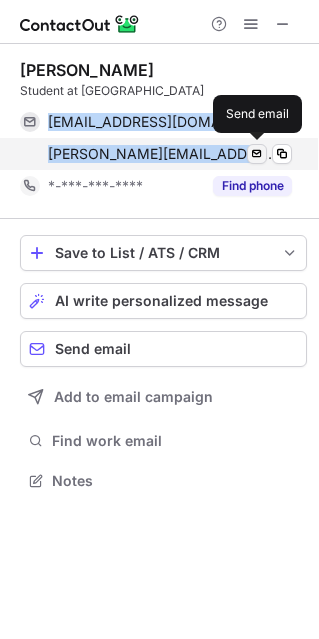 drag, startPoint x: 41, startPoint y: 111, endPoint x: 255, endPoint y: 162, distance: 219.99318 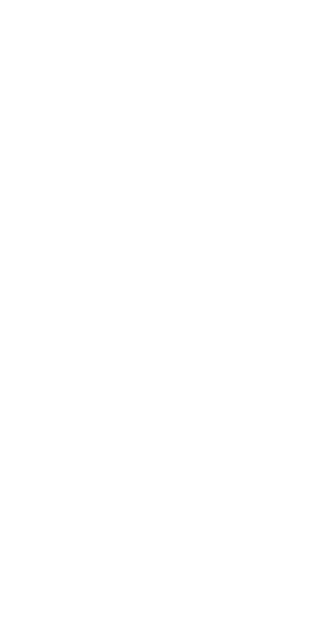 scroll, scrollTop: 0, scrollLeft: 0, axis: both 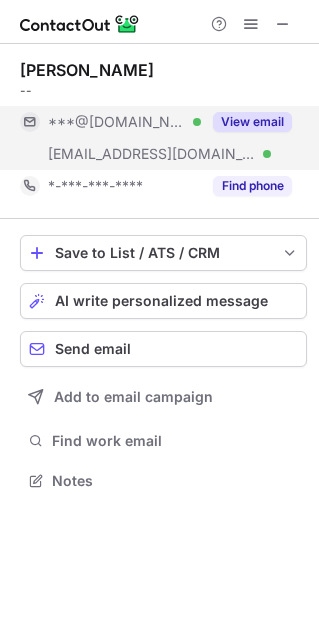 click on "View email" at bounding box center [252, 122] 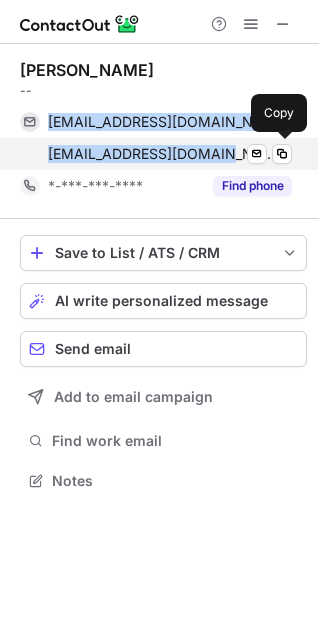 drag, startPoint x: 39, startPoint y: 109, endPoint x: 208, endPoint y: 156, distance: 175.4138 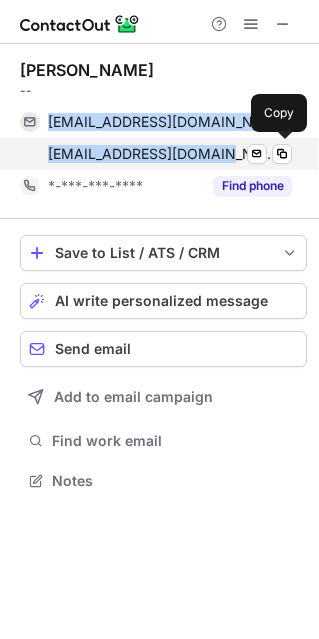 copy on "[EMAIL_ADDRESS][DOMAIN_NAME] Verified Send email Copy [EMAIL_ADDRESS][DOMAIN_NAME]" 